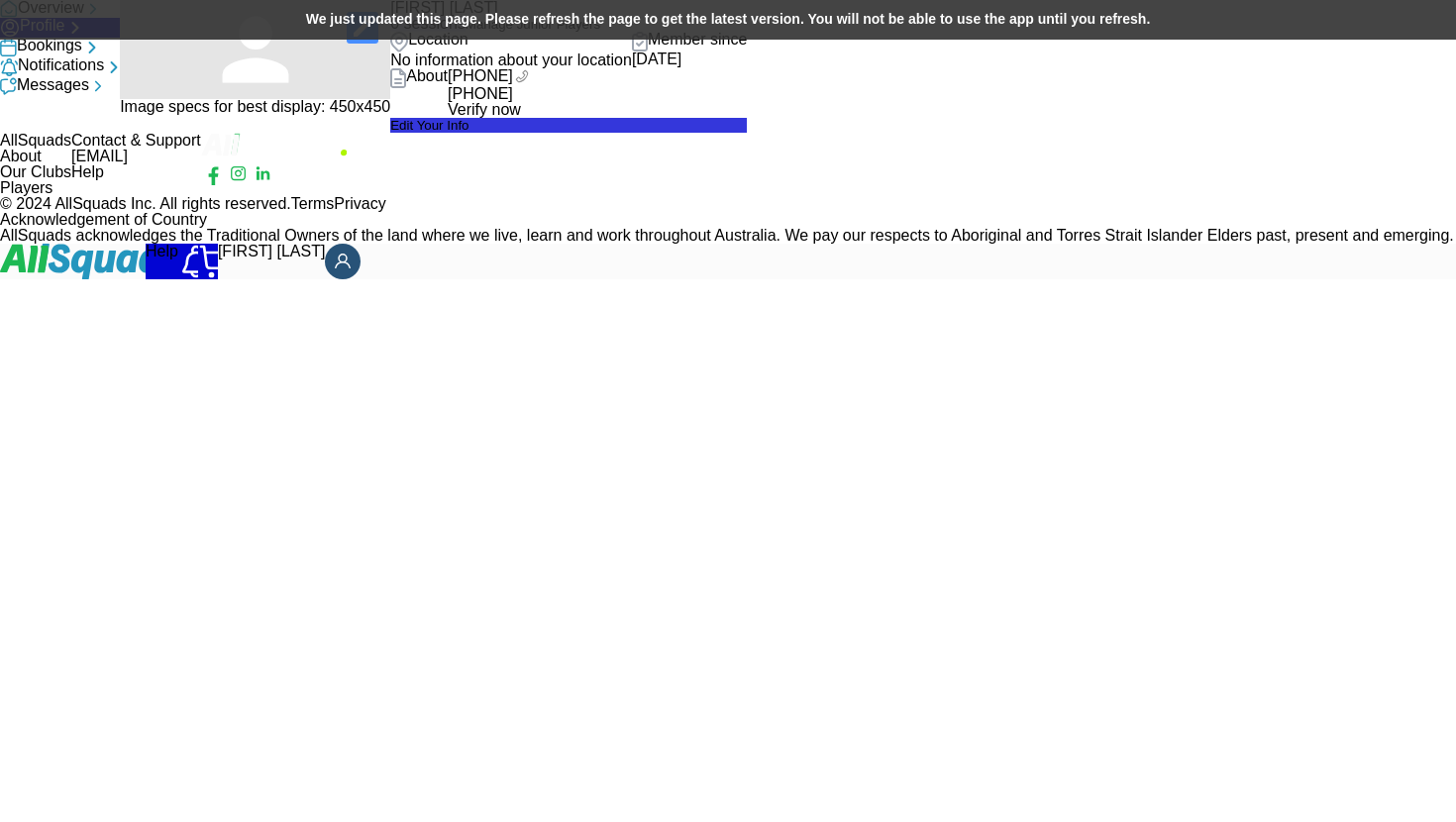 scroll, scrollTop: 0, scrollLeft: 0, axis: both 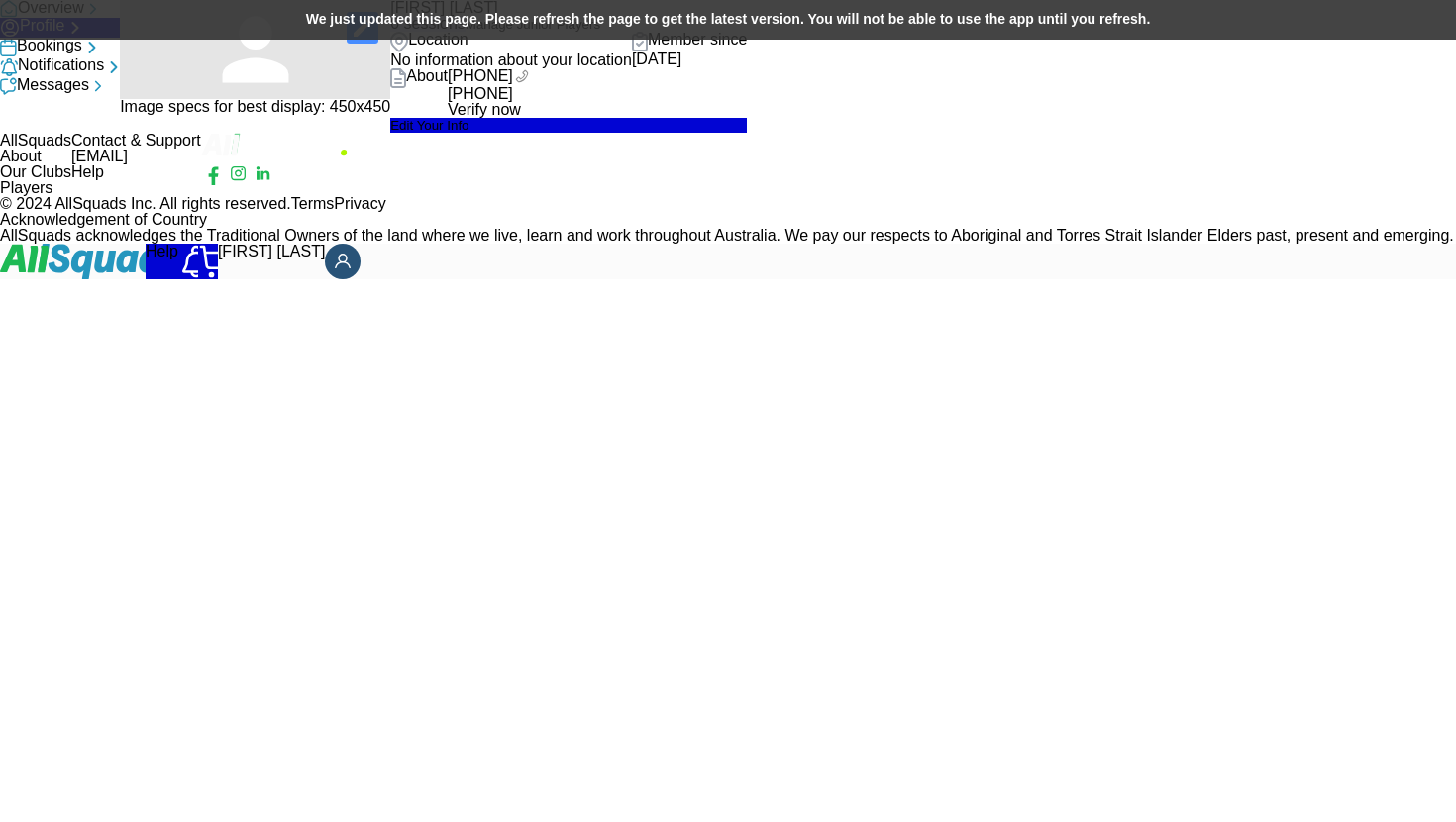 click on "Bookings" at bounding box center [50, 48] 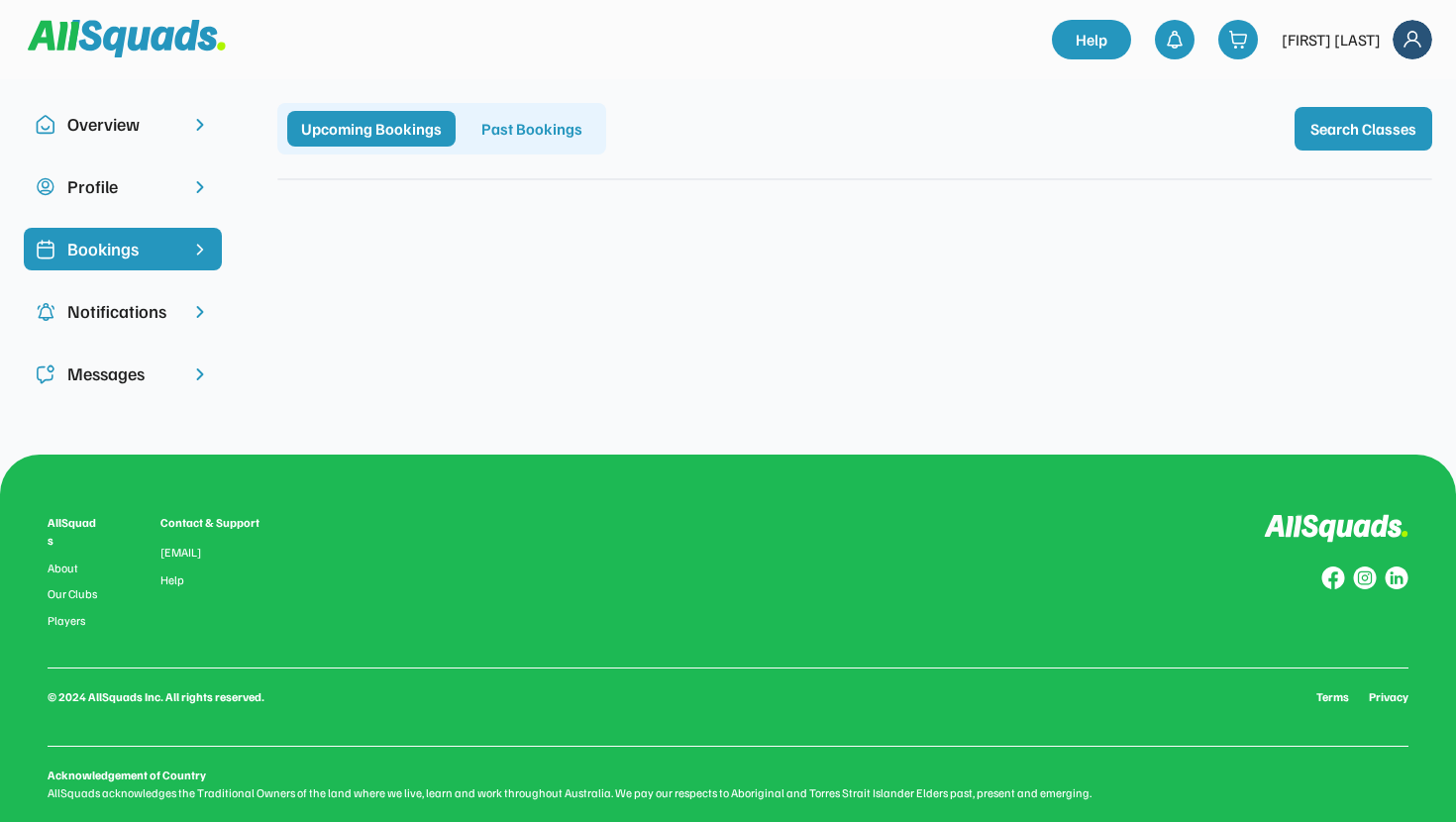 scroll, scrollTop: 0, scrollLeft: 0, axis: both 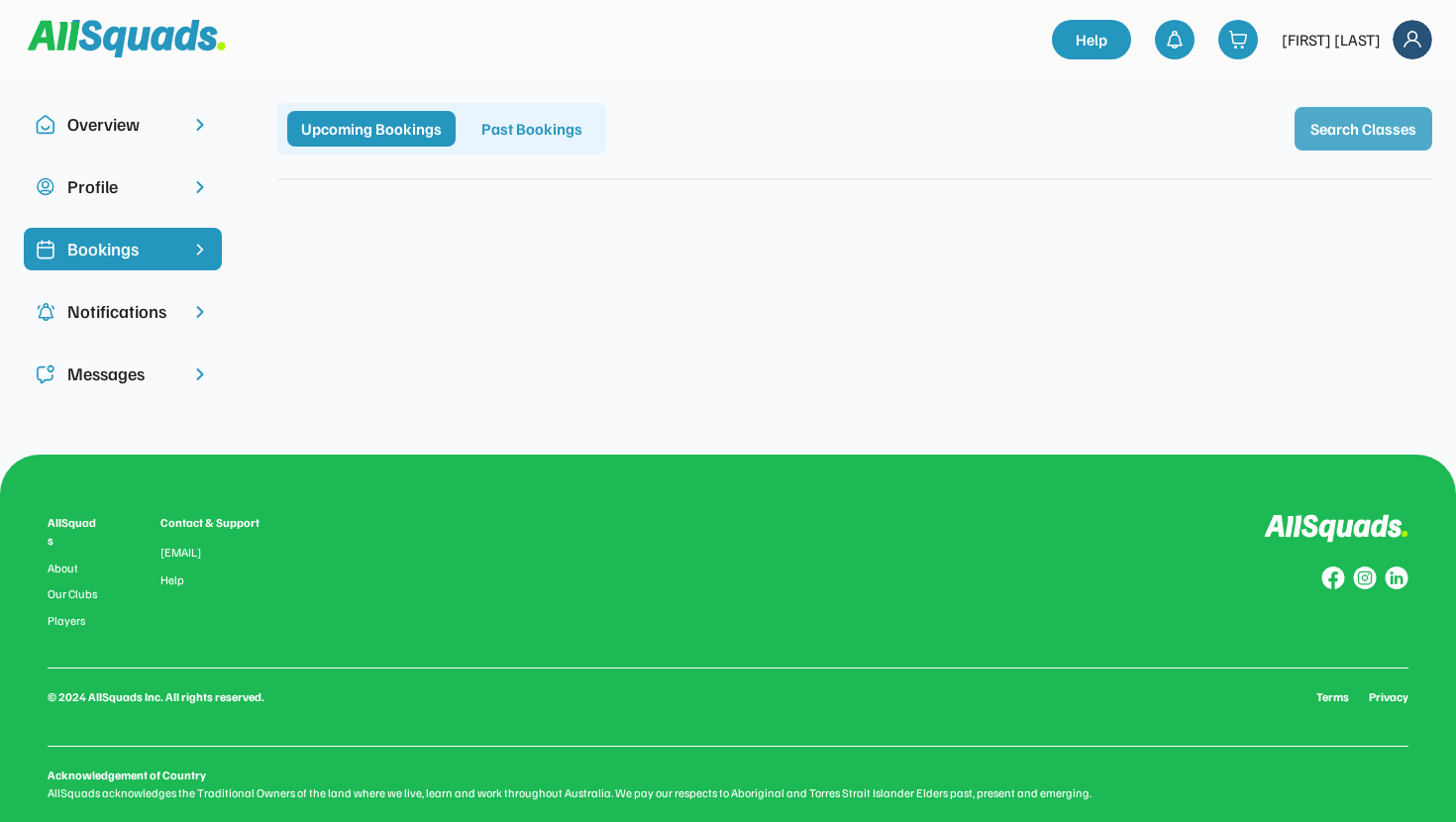 click on "Search Classes" at bounding box center (1363, 129) 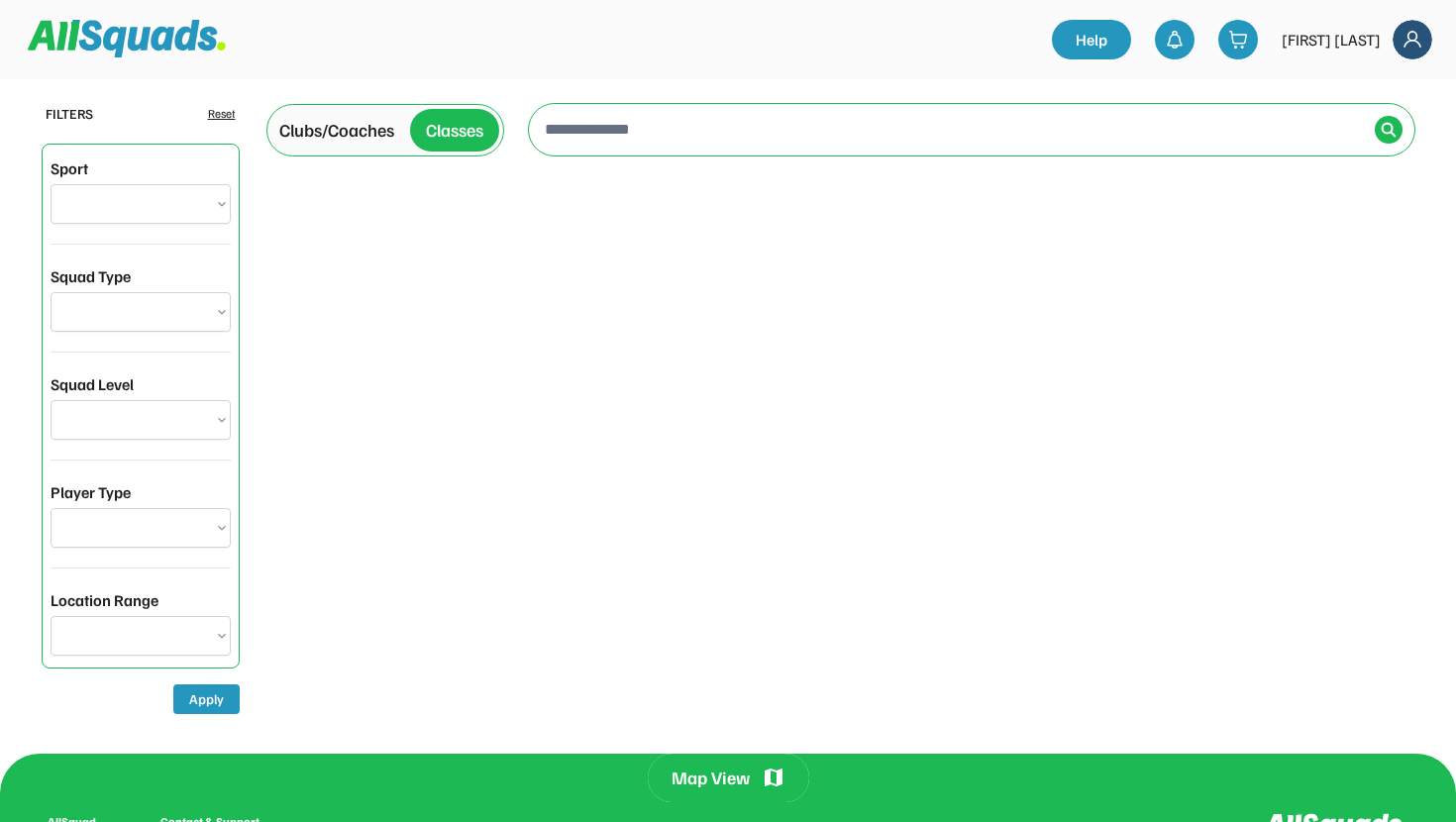 scroll, scrollTop: 0, scrollLeft: 0, axis: both 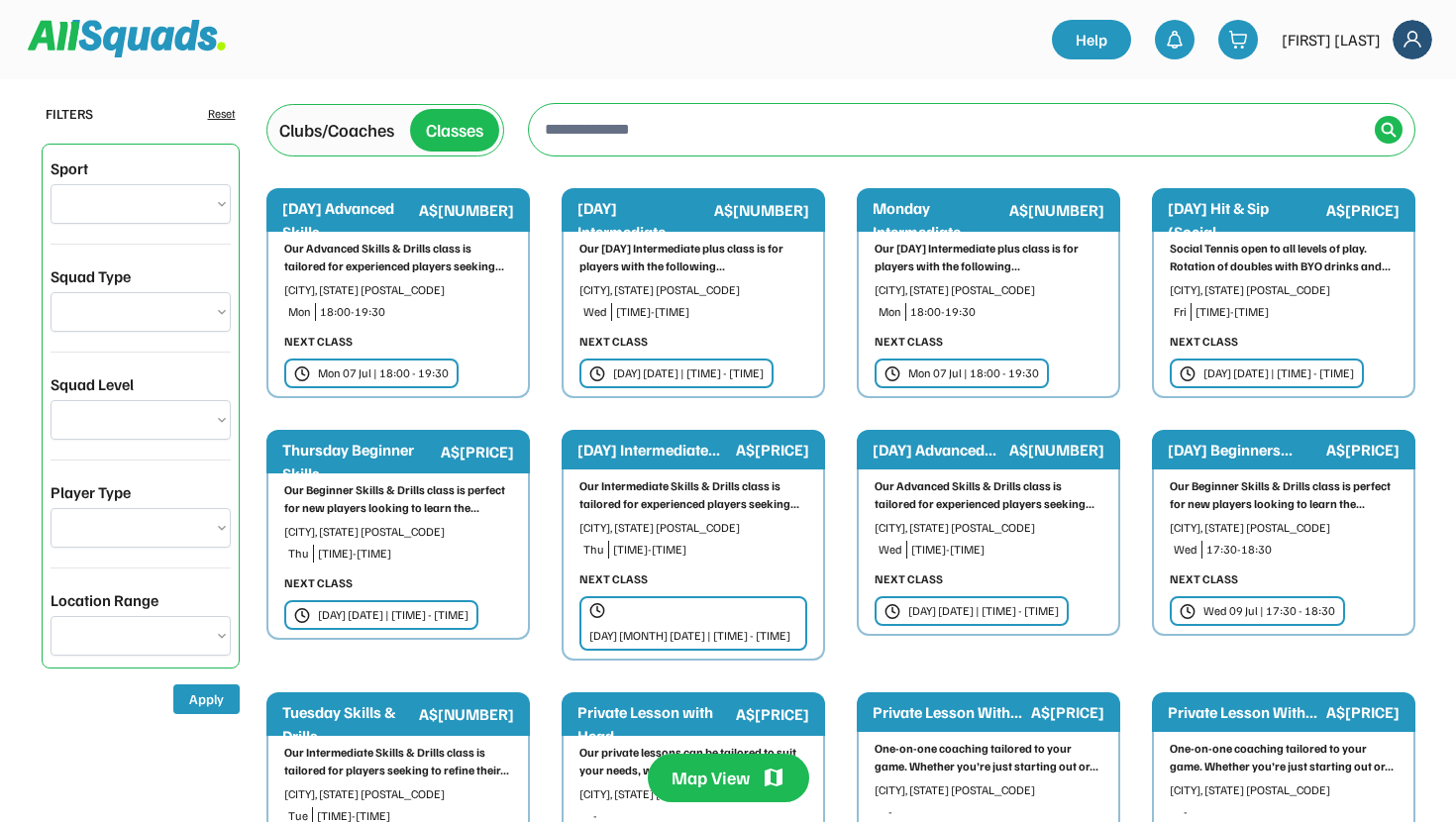 click on "**********" at bounding box center [141, 204] 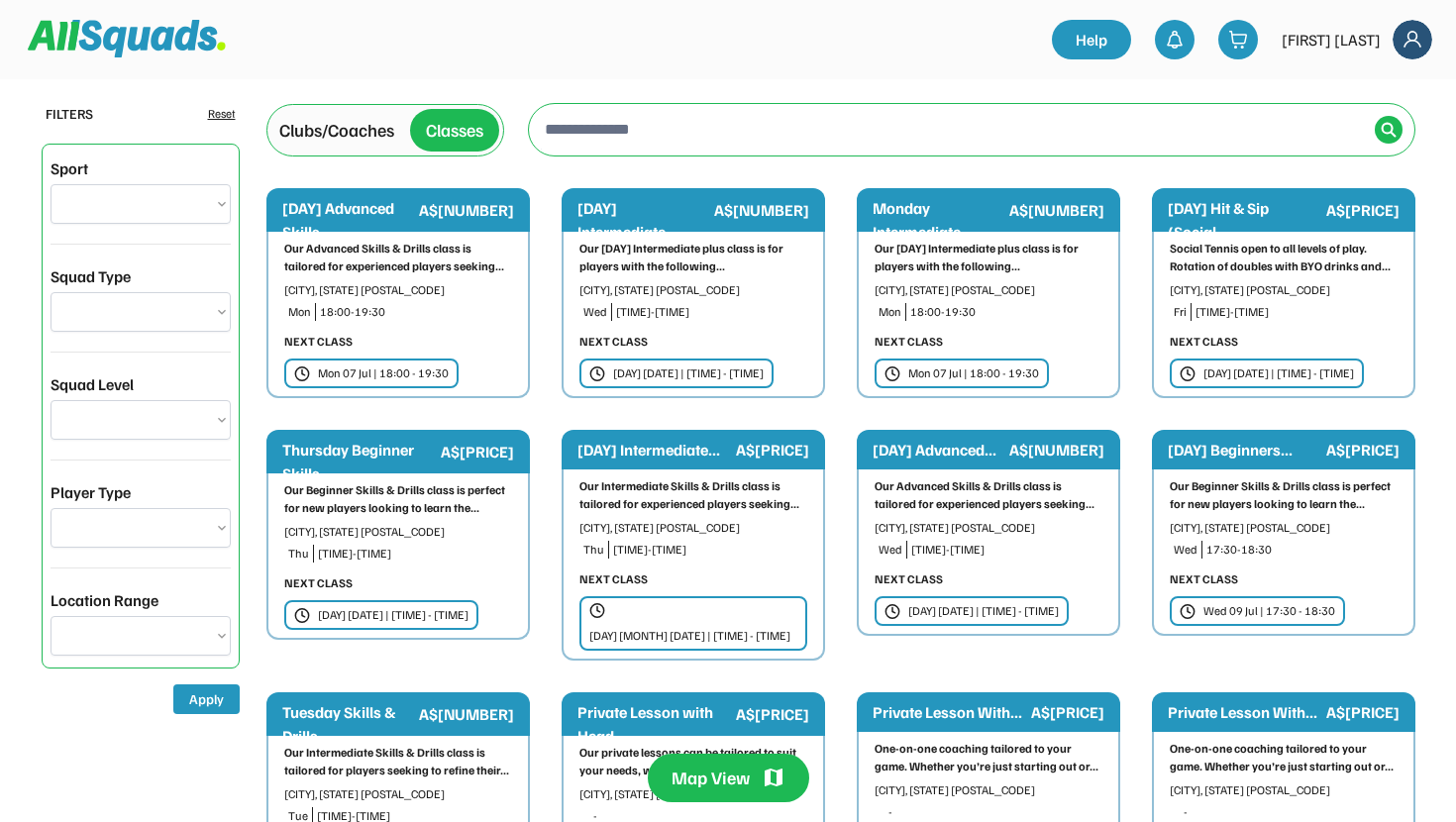 select on "**********" 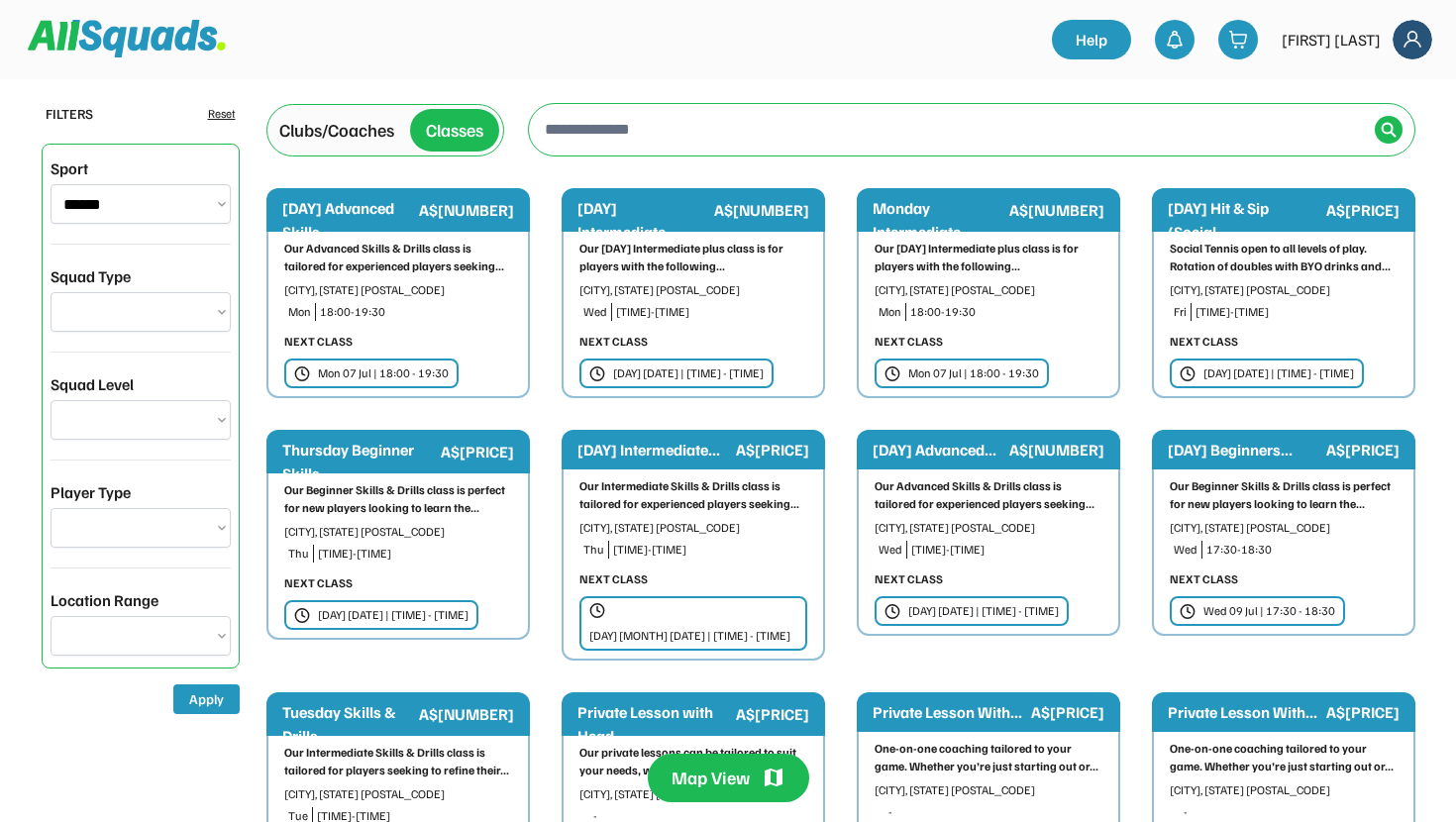 click on "**********" at bounding box center [141, 312] 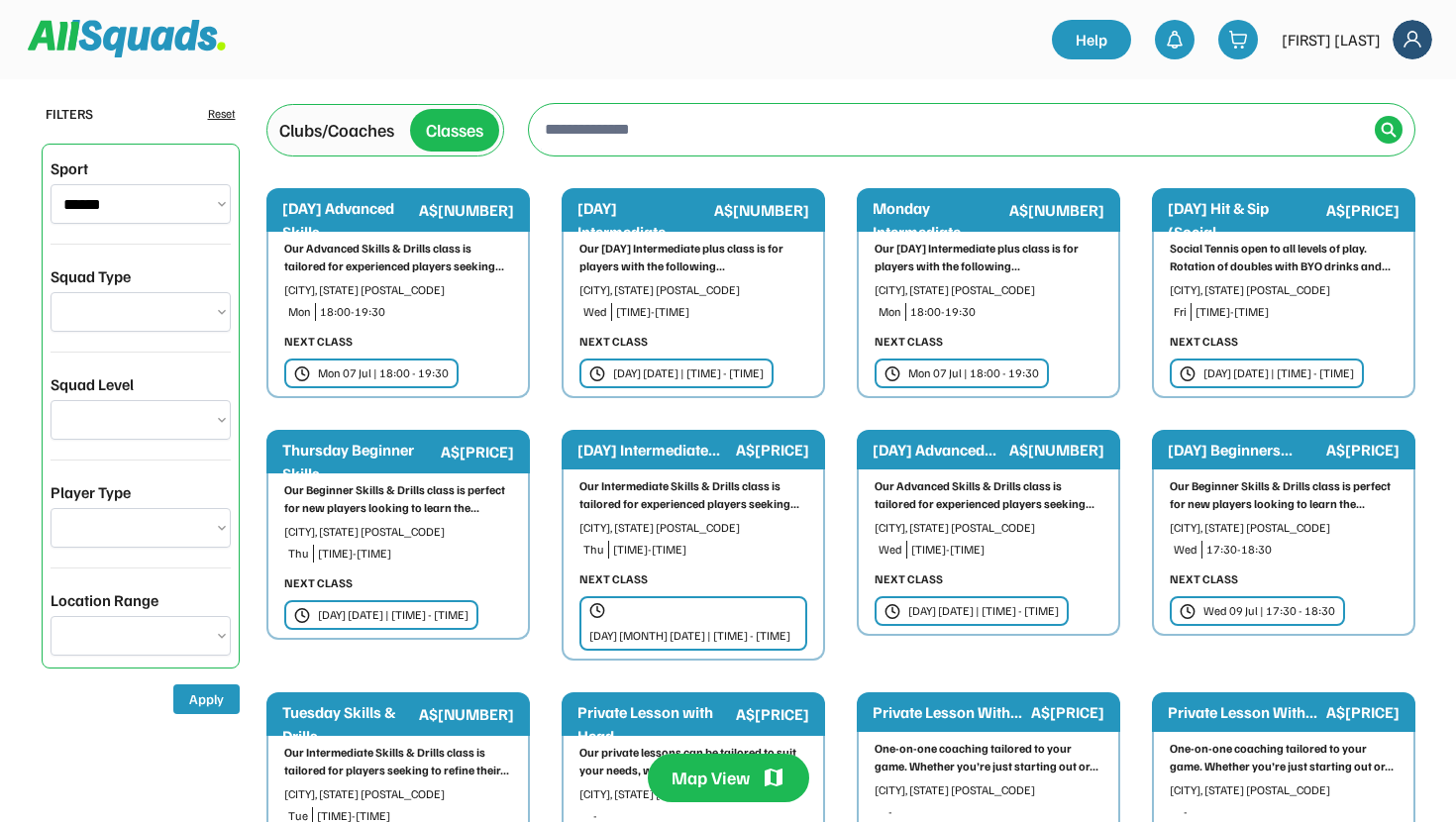 select on "**********" 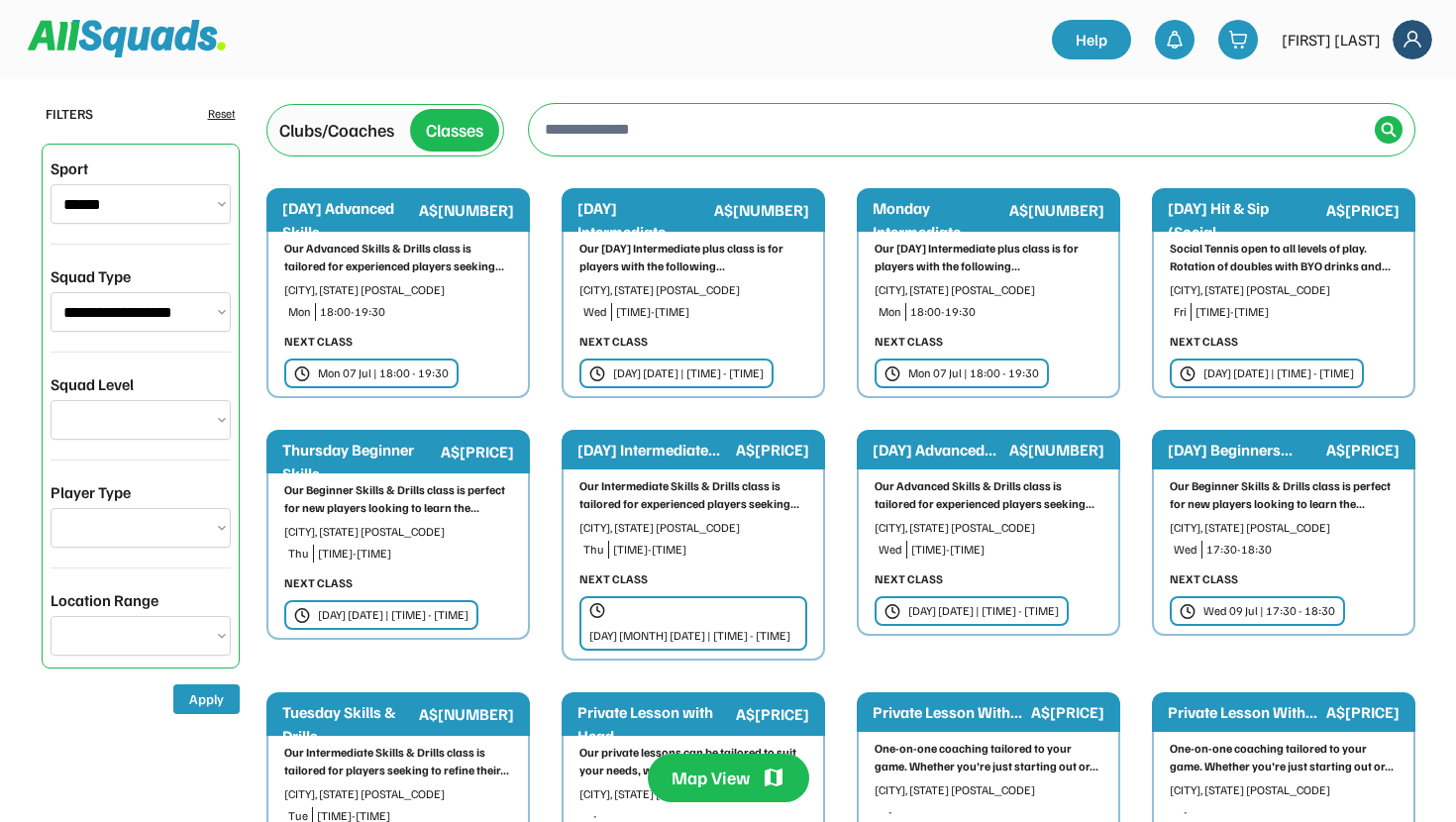 click on "**********" at bounding box center (141, 420) 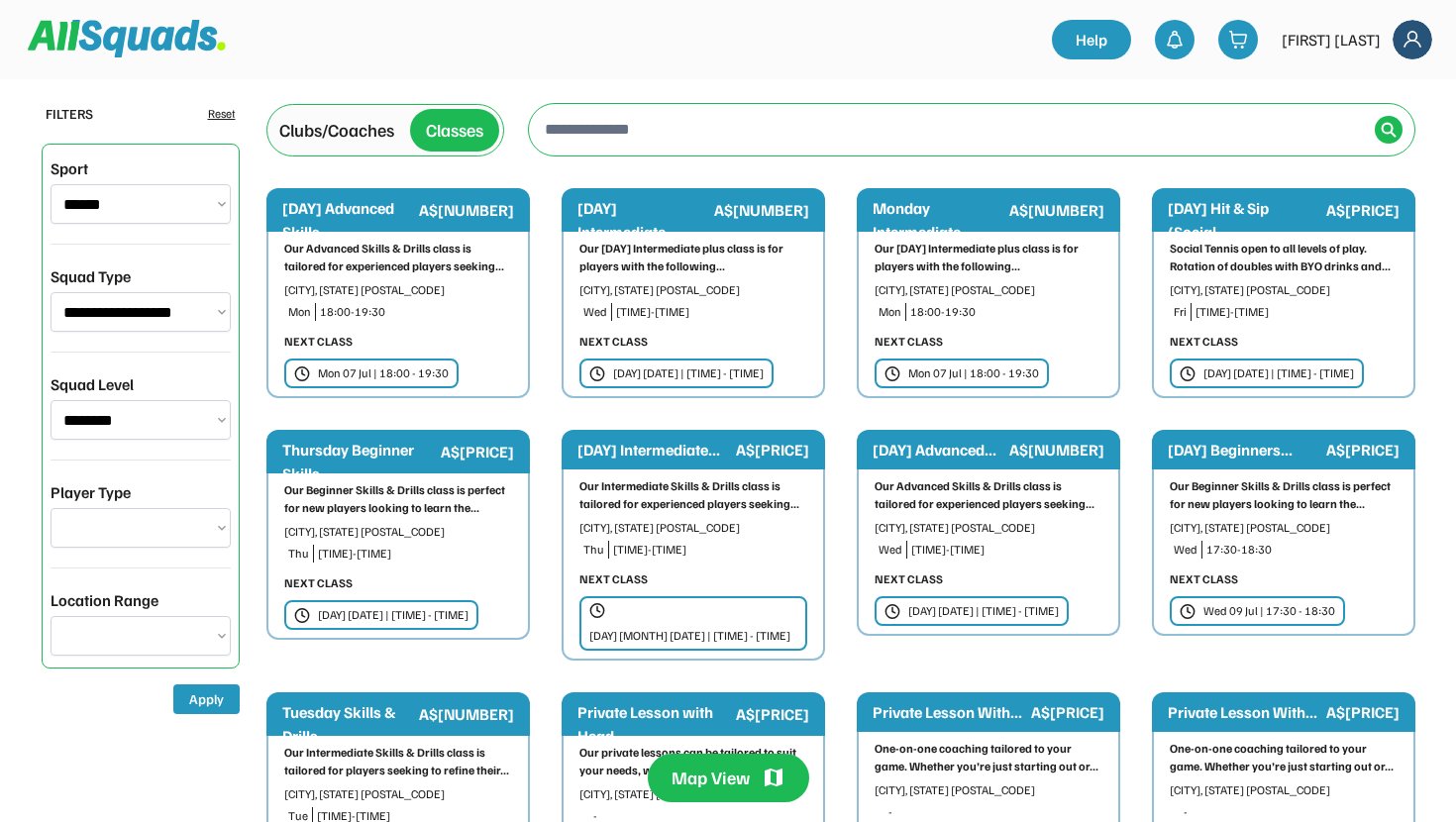 click on "**********" at bounding box center (141, 528) 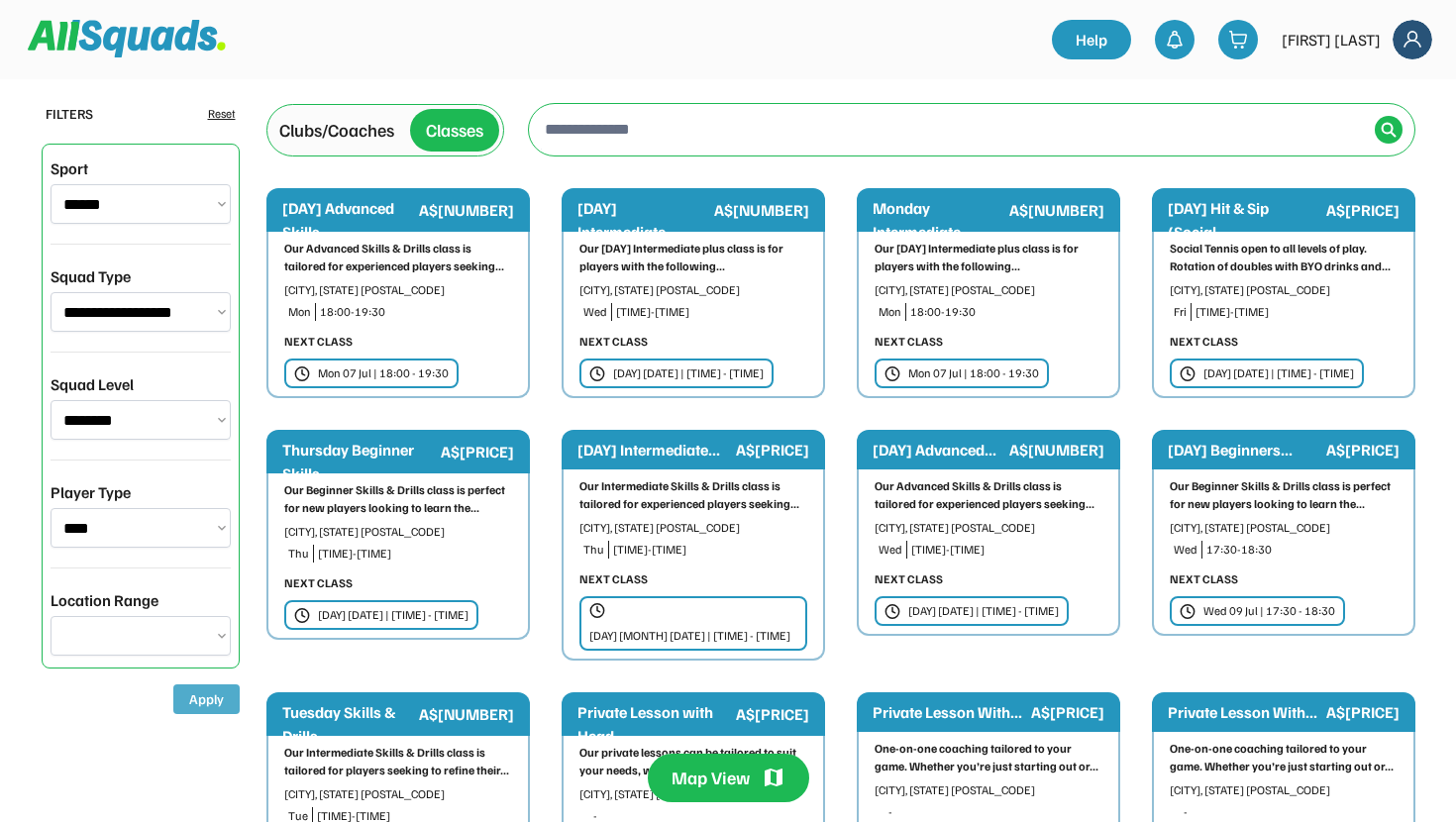 click on "Apply" at bounding box center [206, 699] 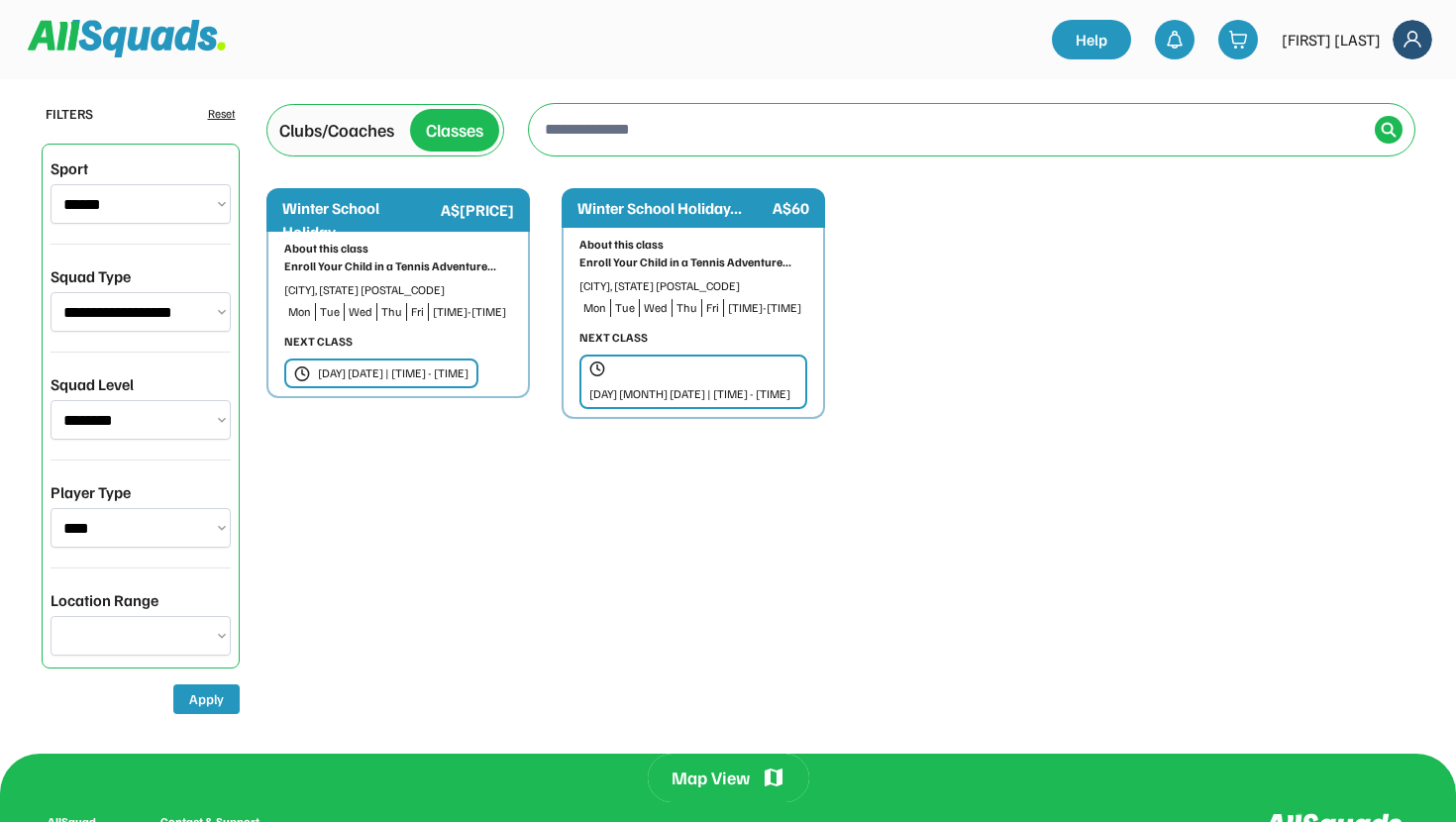 click on "[DAY] [DATE] | [TIME] - [TIME]" at bounding box center [393, 373] 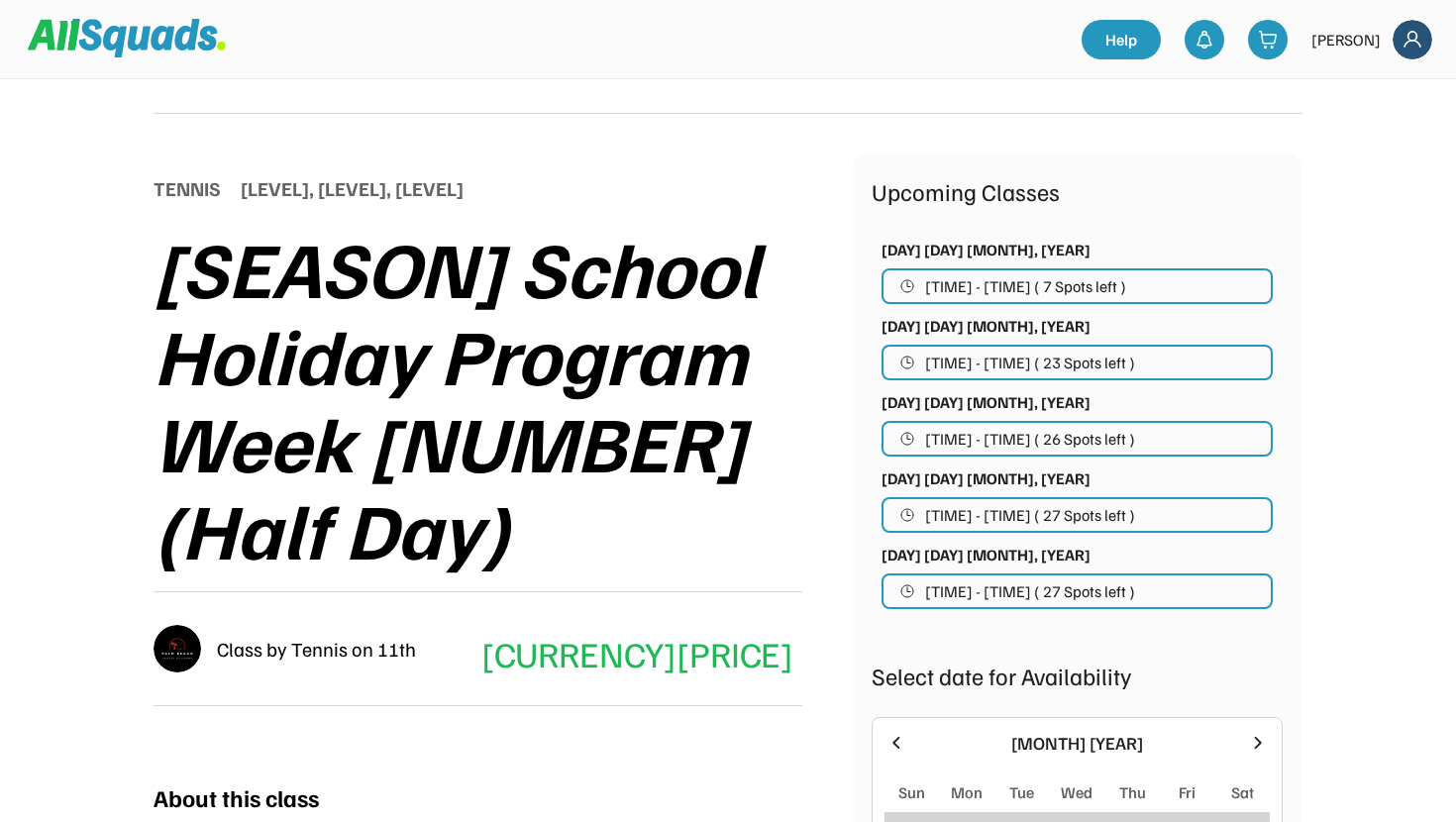 scroll, scrollTop: 209, scrollLeft: 0, axis: vertical 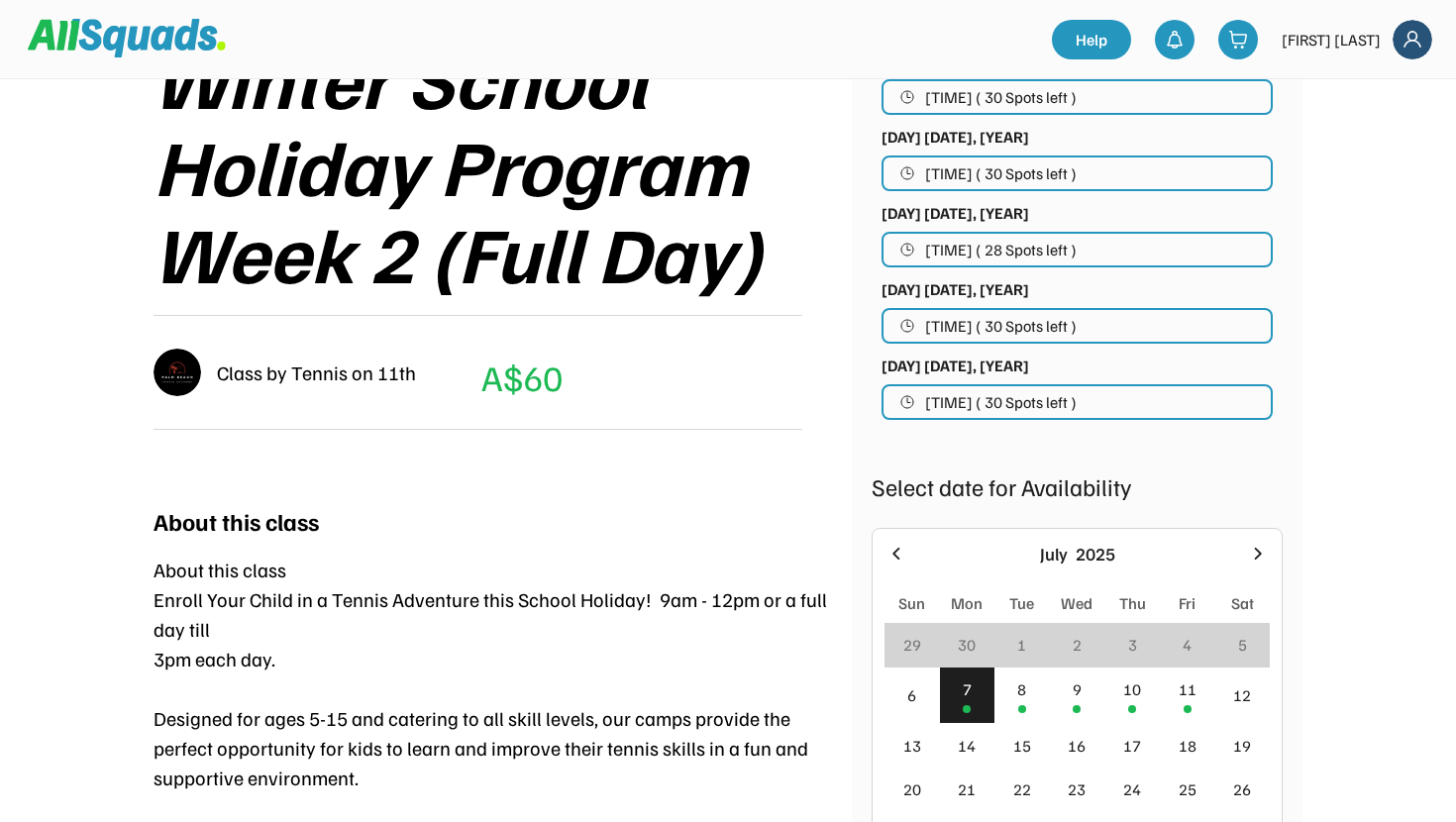 click on "[TIME]  ( 30 Spots left )" at bounding box center (1000, 173) 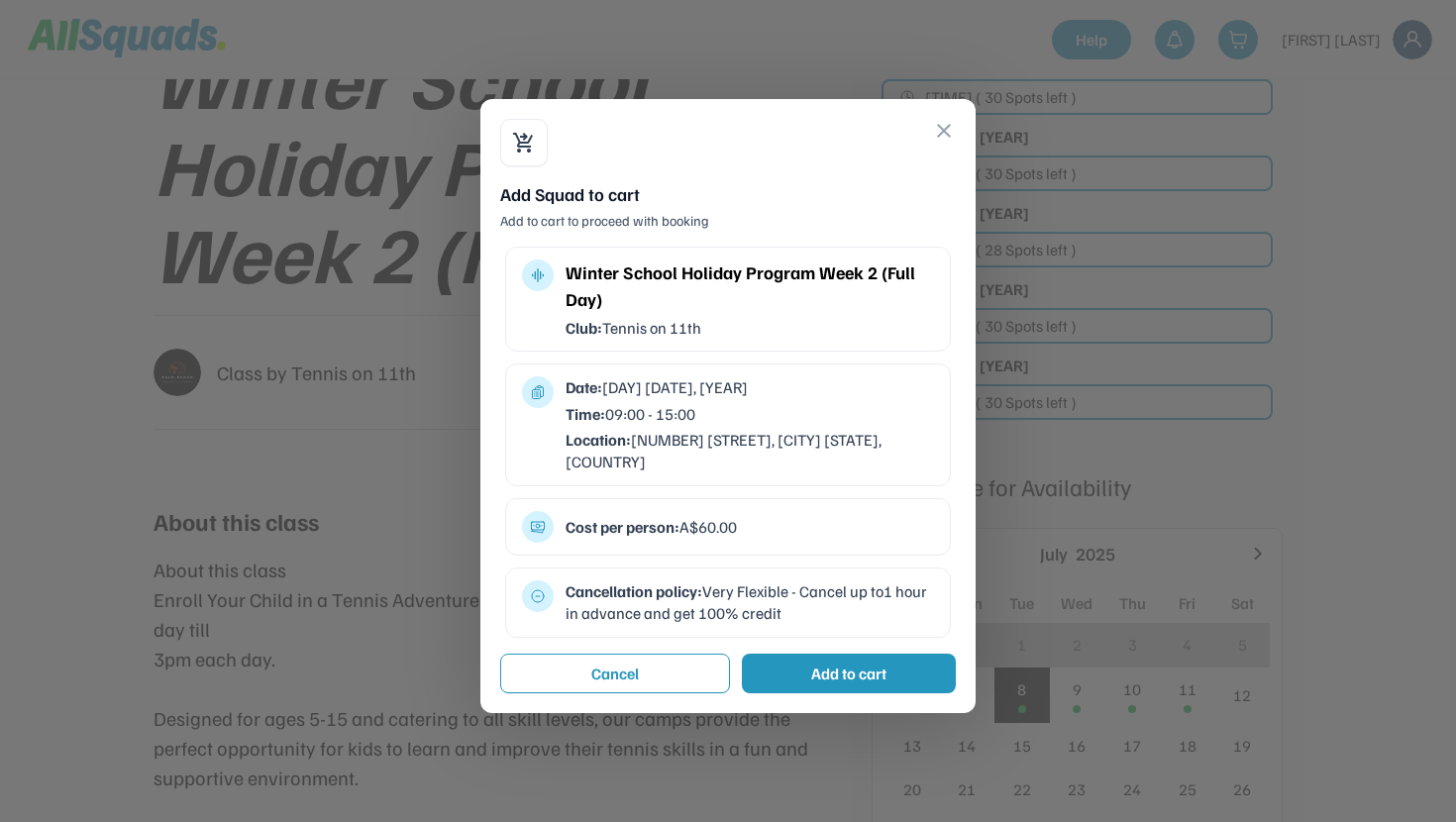 click on "Add to cart" at bounding box center (849, 673) 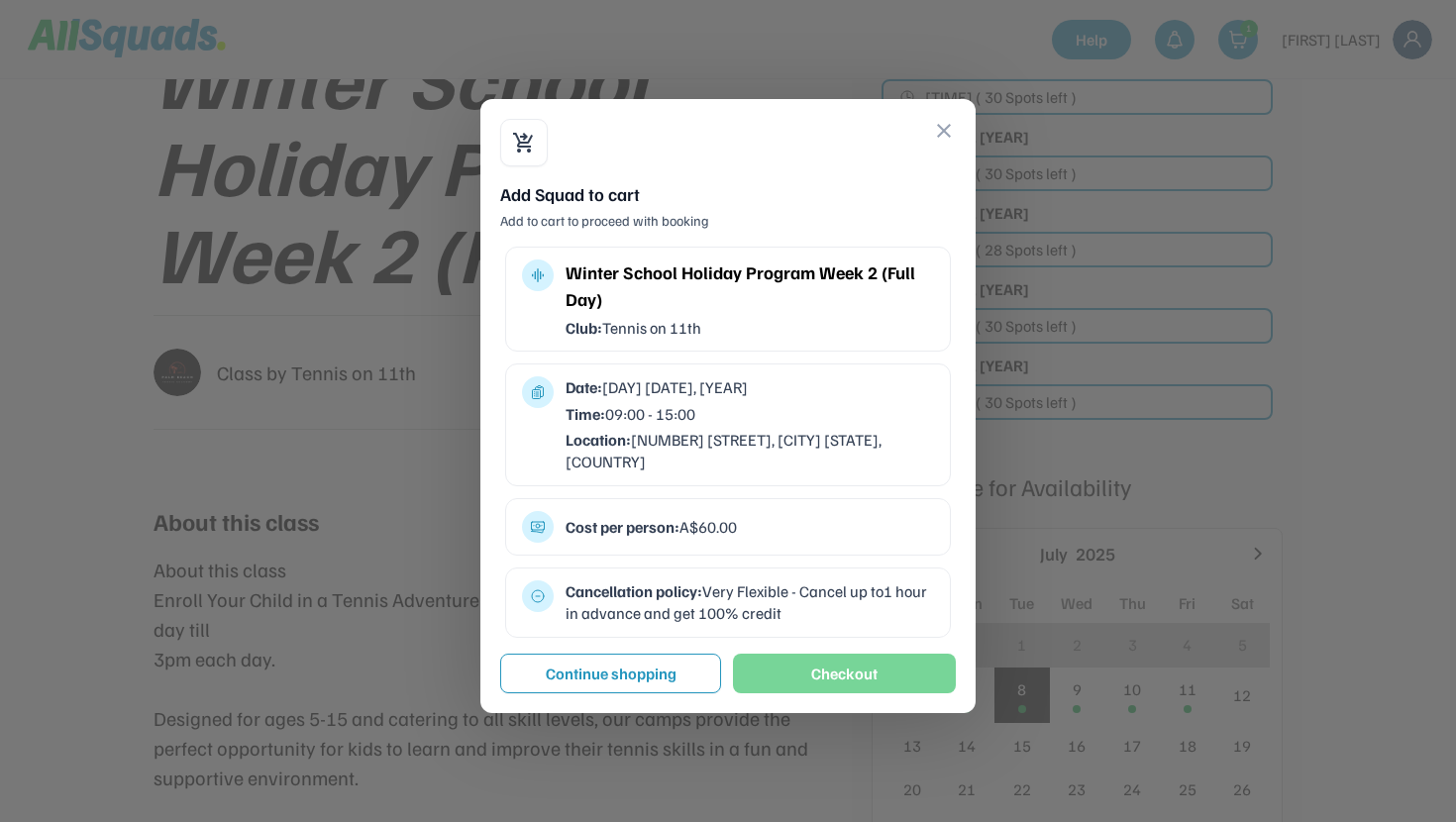 click on "Checkout" at bounding box center (844, 673) 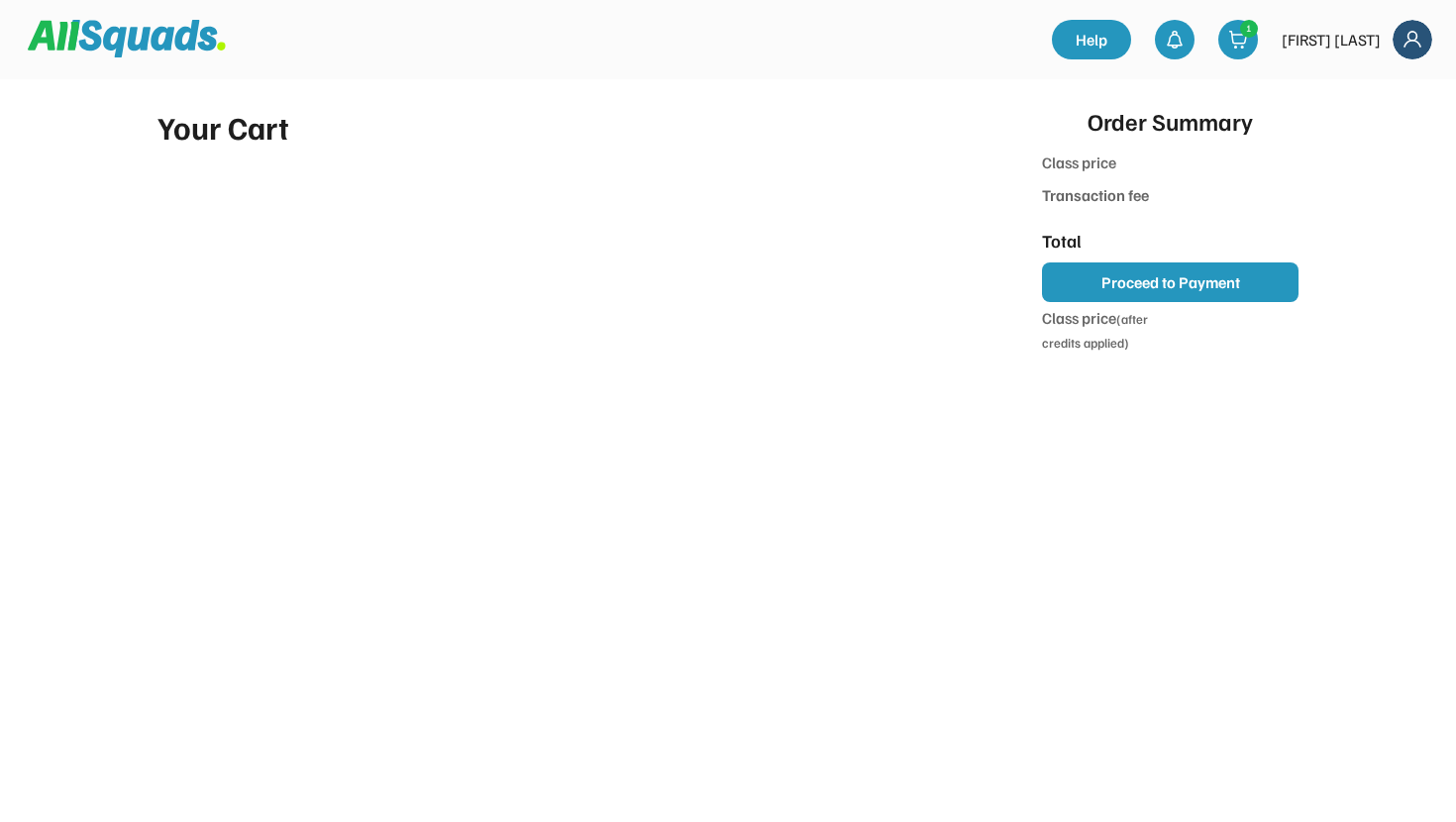 scroll, scrollTop: 0, scrollLeft: 0, axis: both 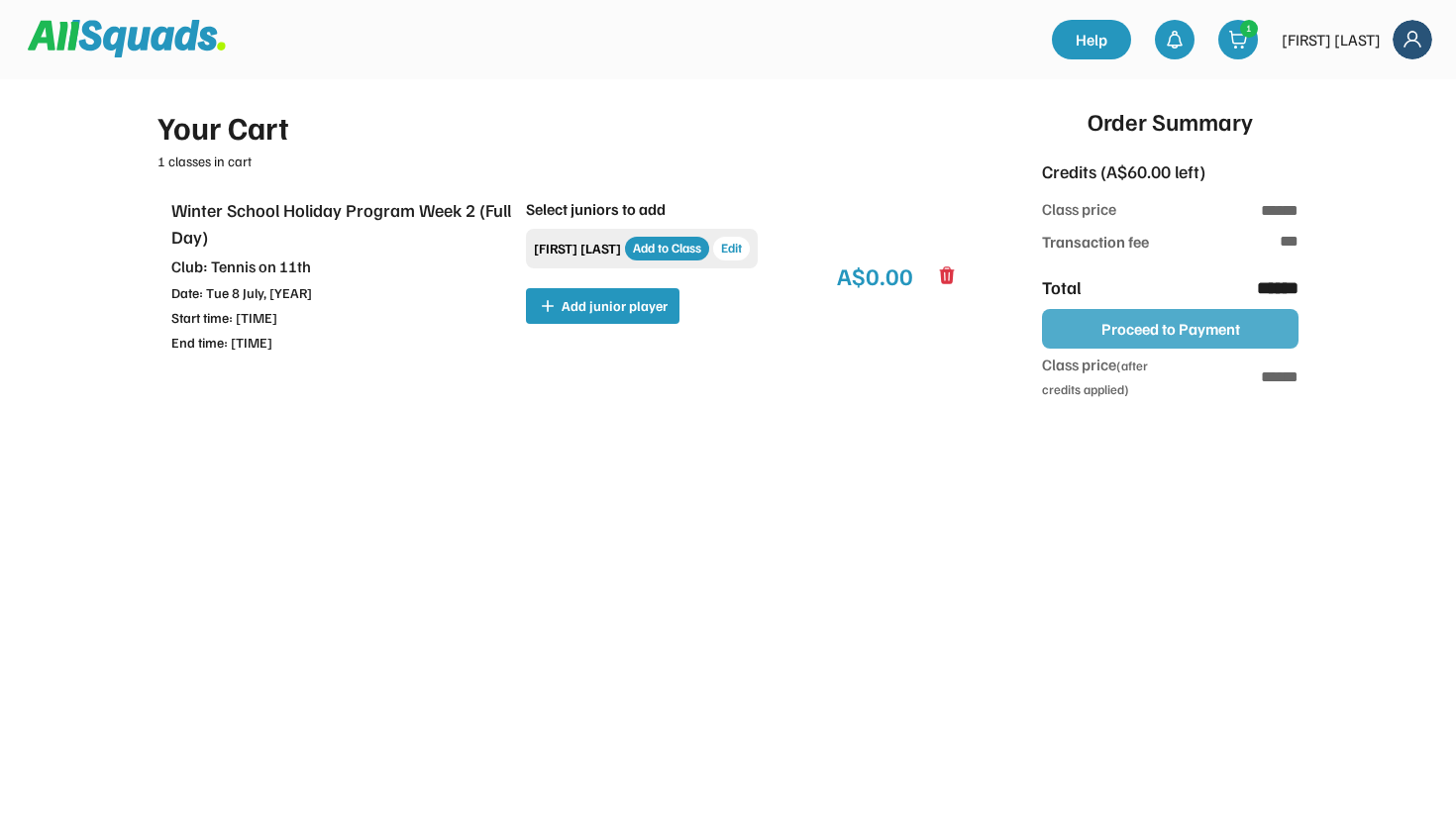 click on "Proceed to Payment" at bounding box center (1170, 329) 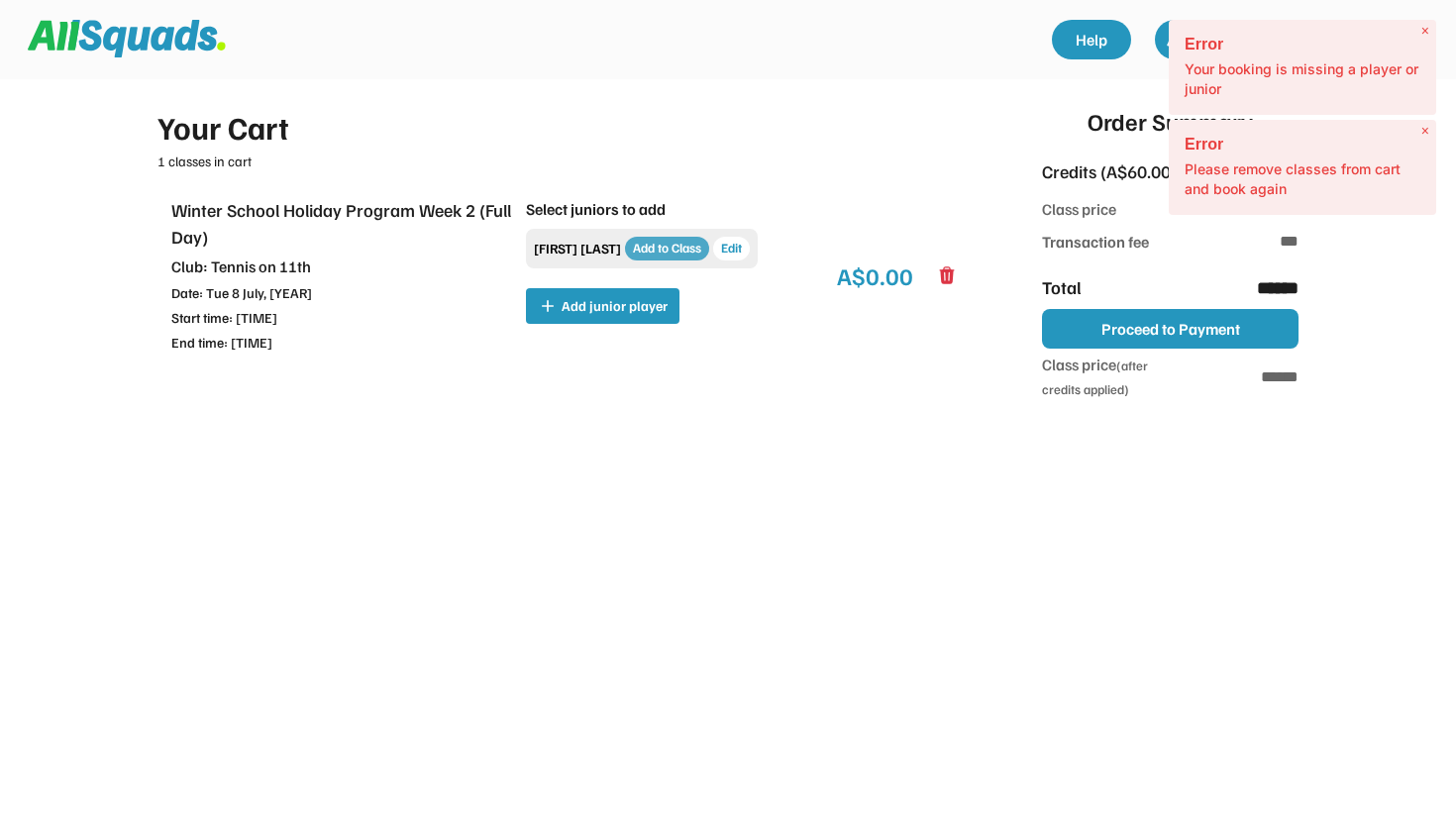 click on "Add to Class" at bounding box center [667, 249] 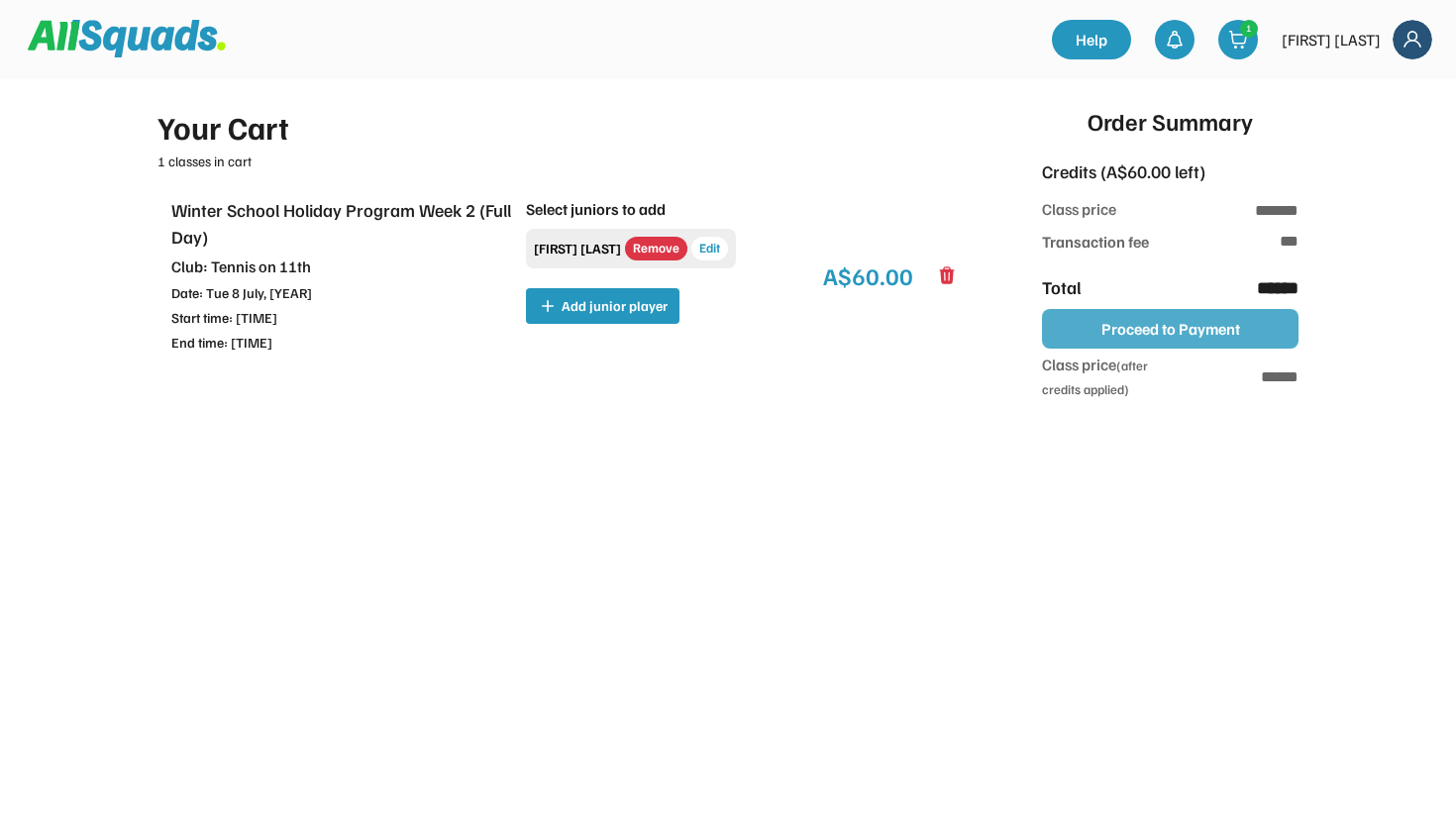 click on "Proceed to Payment" at bounding box center (1170, 329) 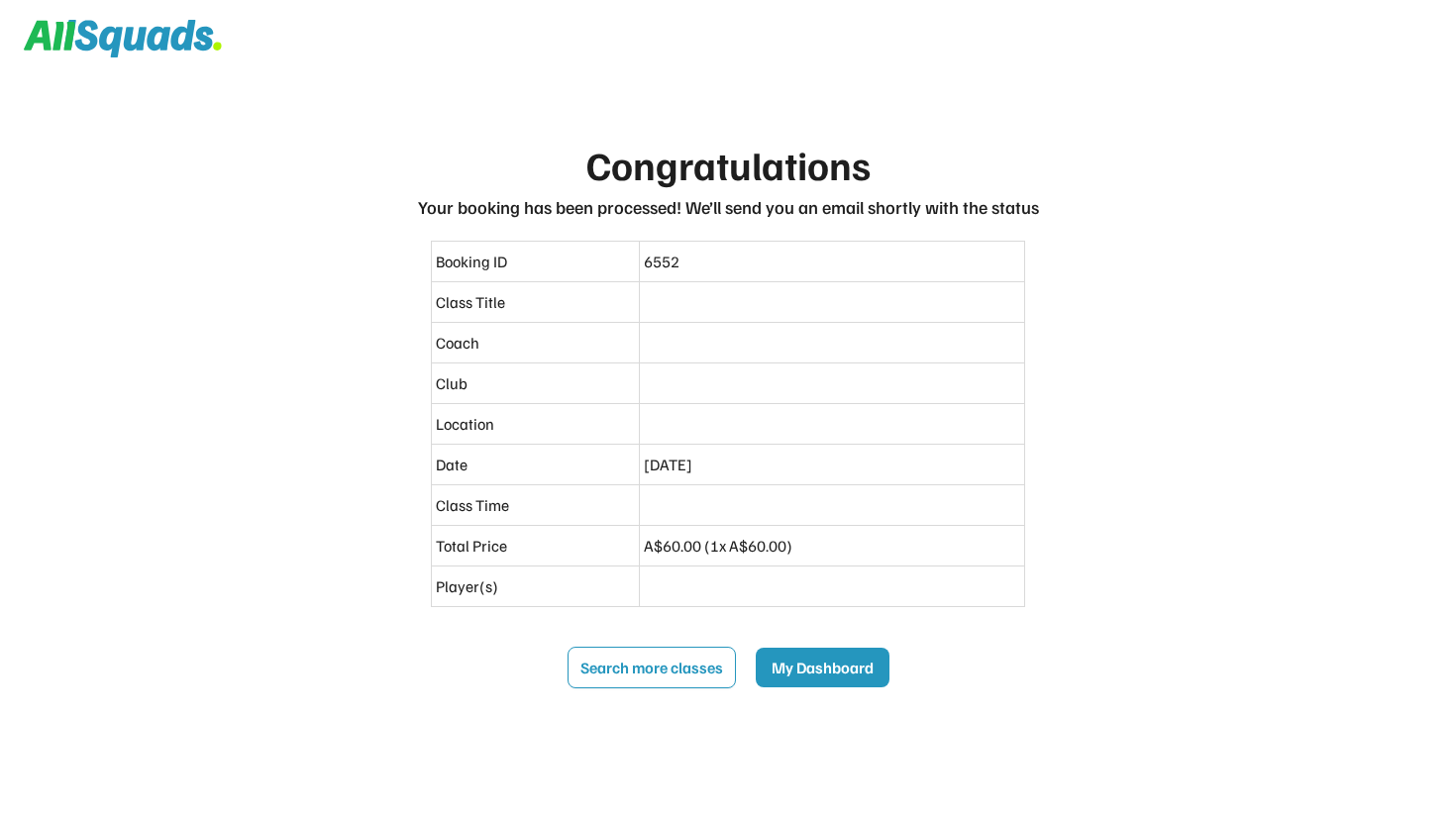 scroll, scrollTop: 0, scrollLeft: 0, axis: both 